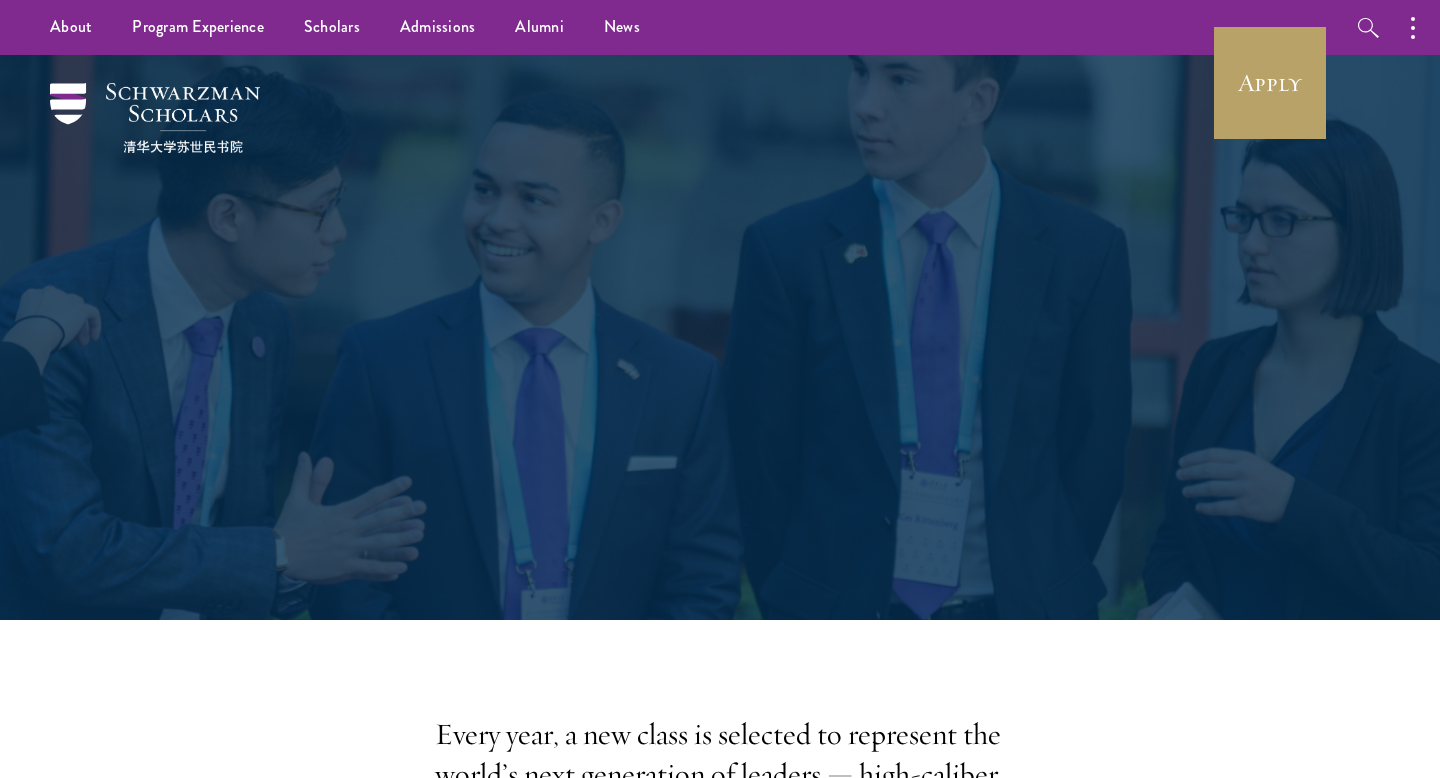 scroll, scrollTop: 0, scrollLeft: 0, axis: both 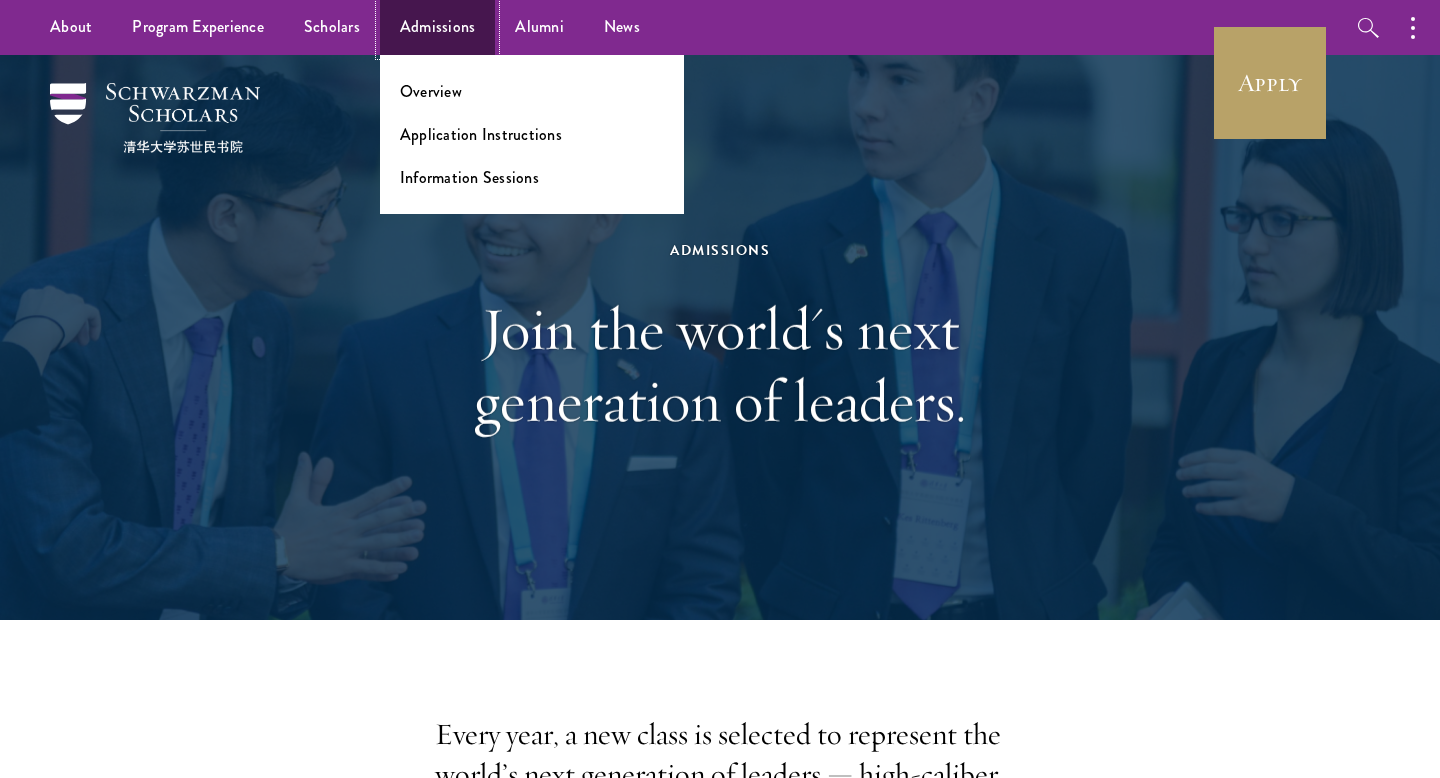 click on "Admissions" at bounding box center (438, 27) 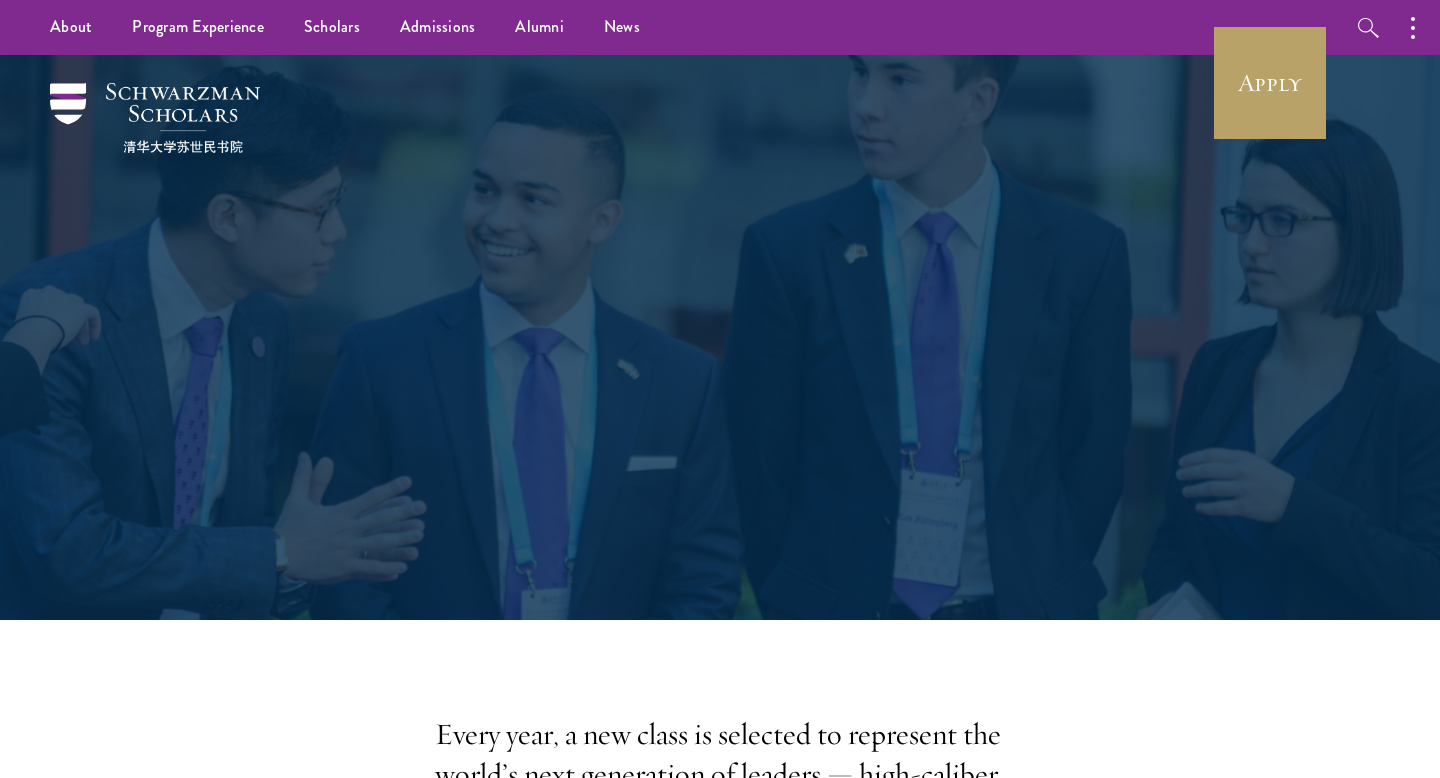 scroll, scrollTop: 0, scrollLeft: 0, axis: both 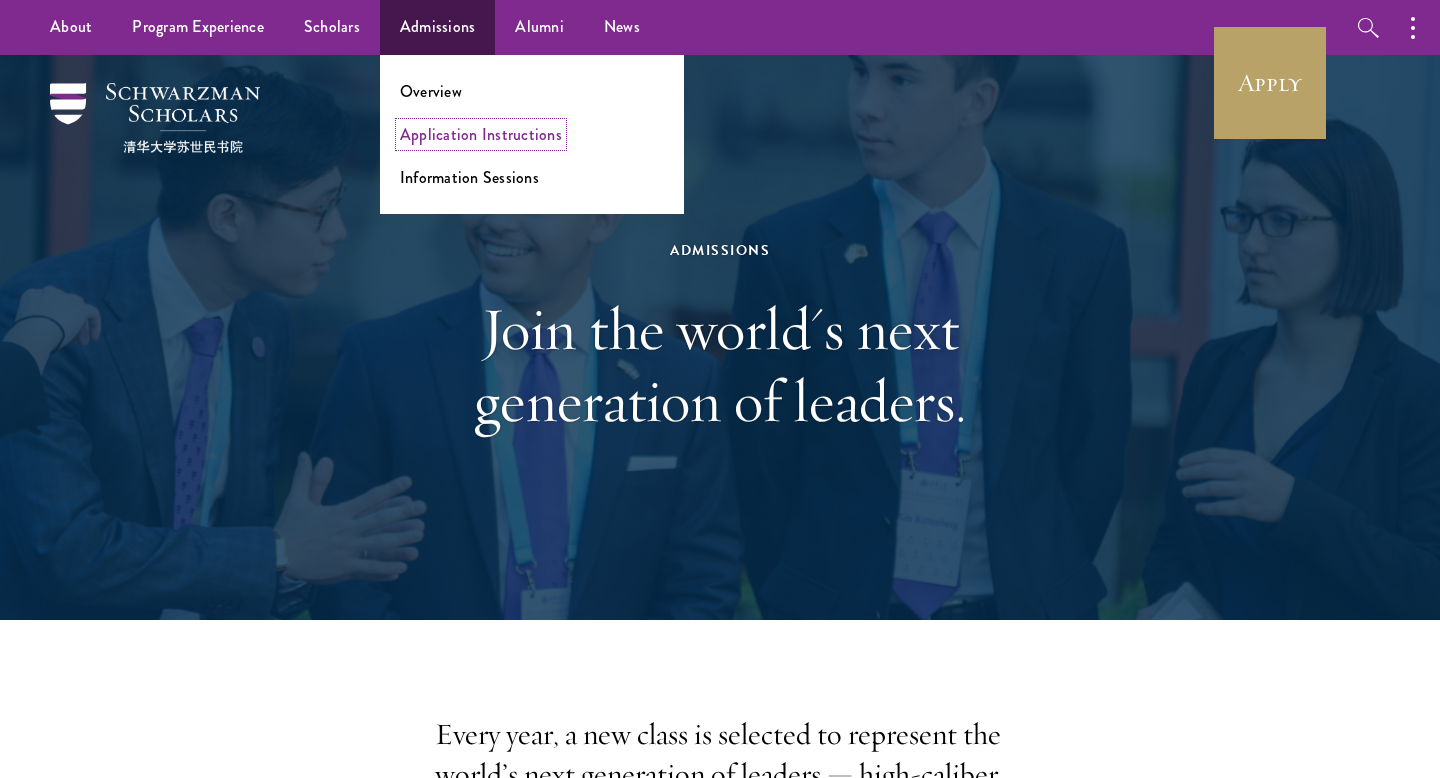 click on "Application Instructions" at bounding box center [481, 134] 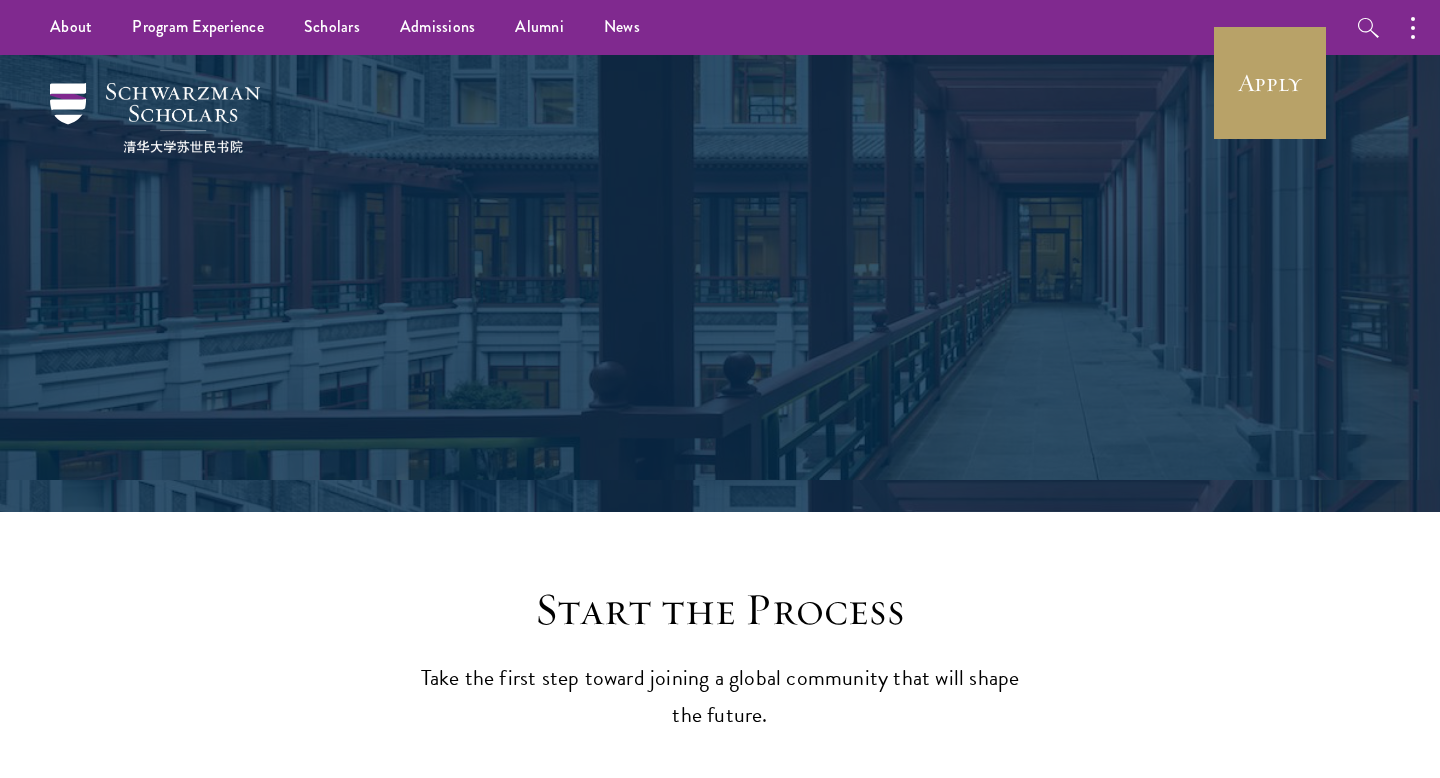 scroll, scrollTop: 0, scrollLeft: 0, axis: both 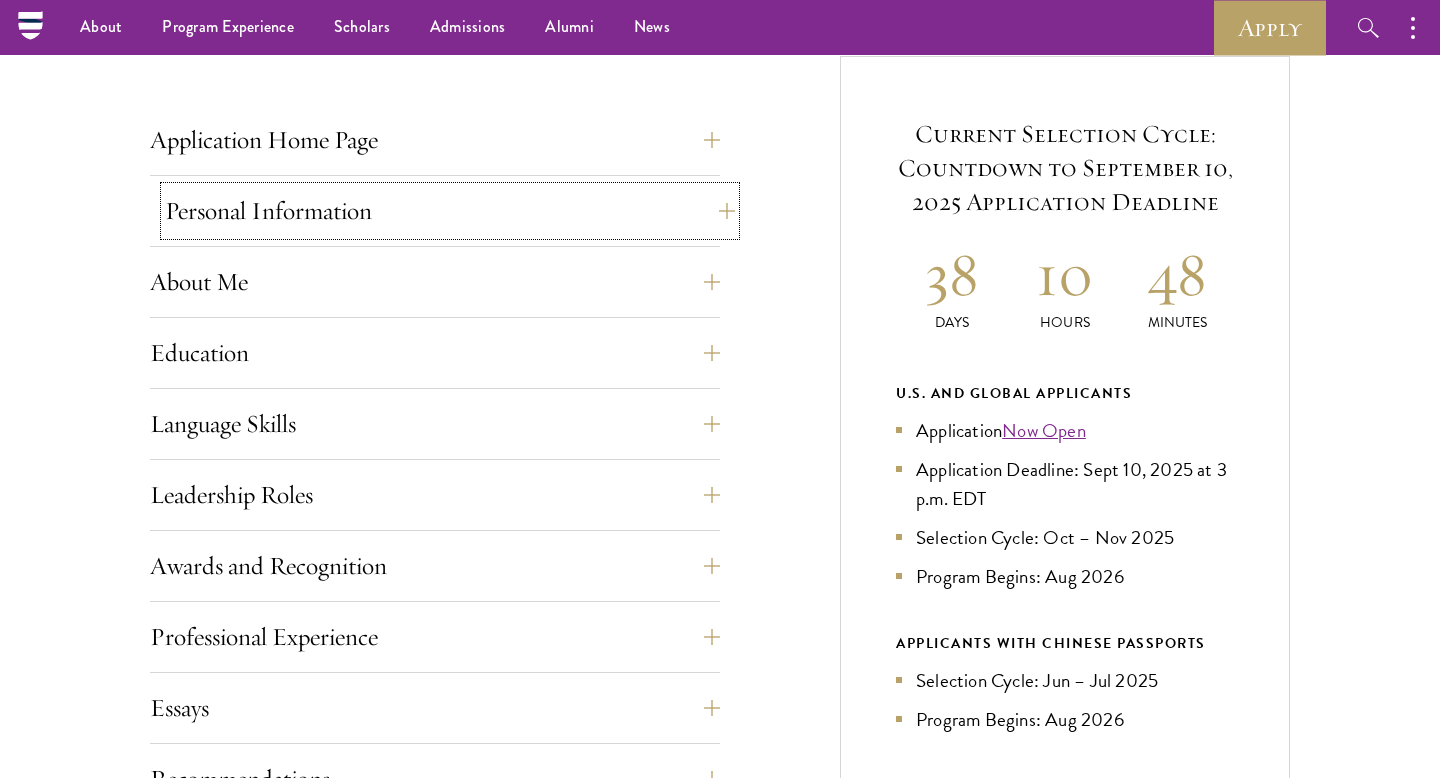 click on "Personal Information" at bounding box center (450, 211) 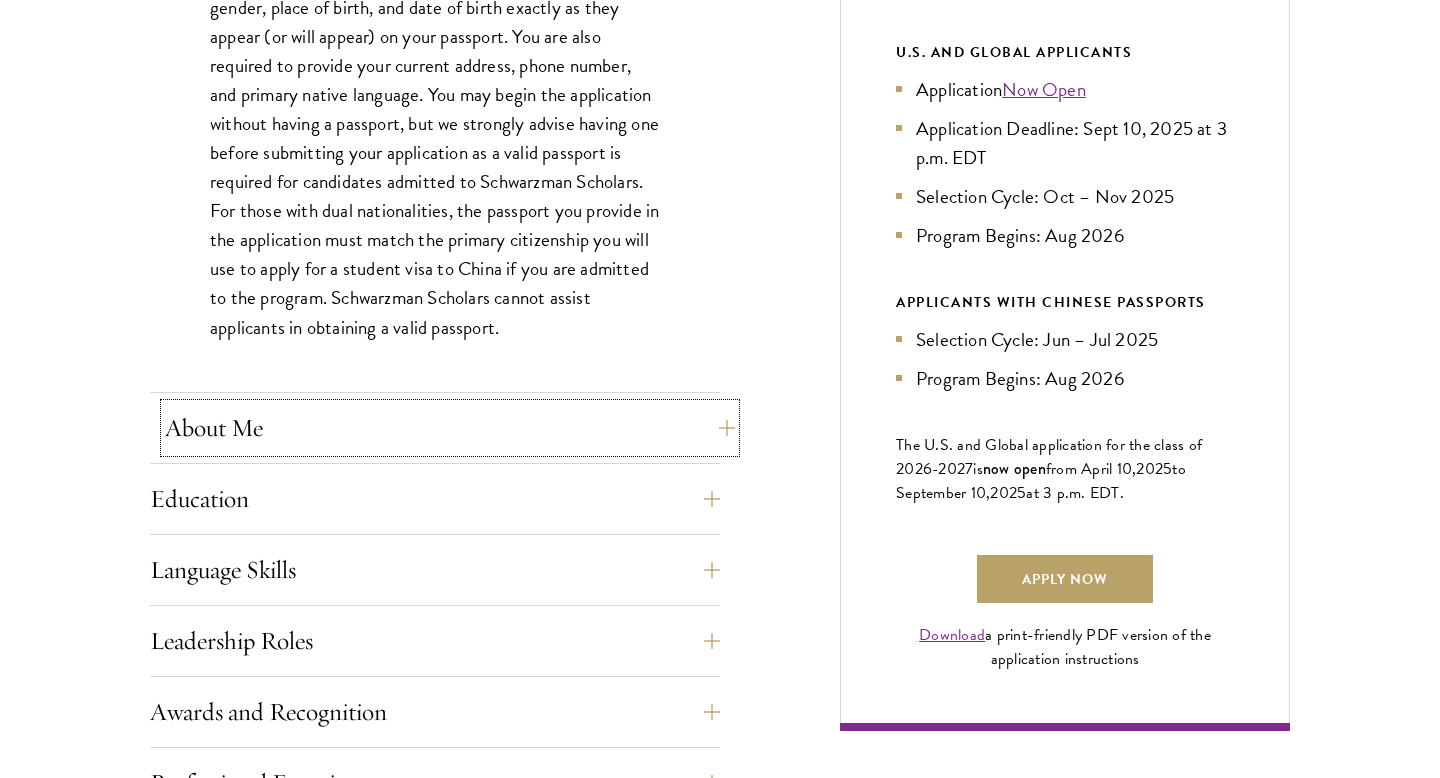 click on "About Me" at bounding box center (450, 428) 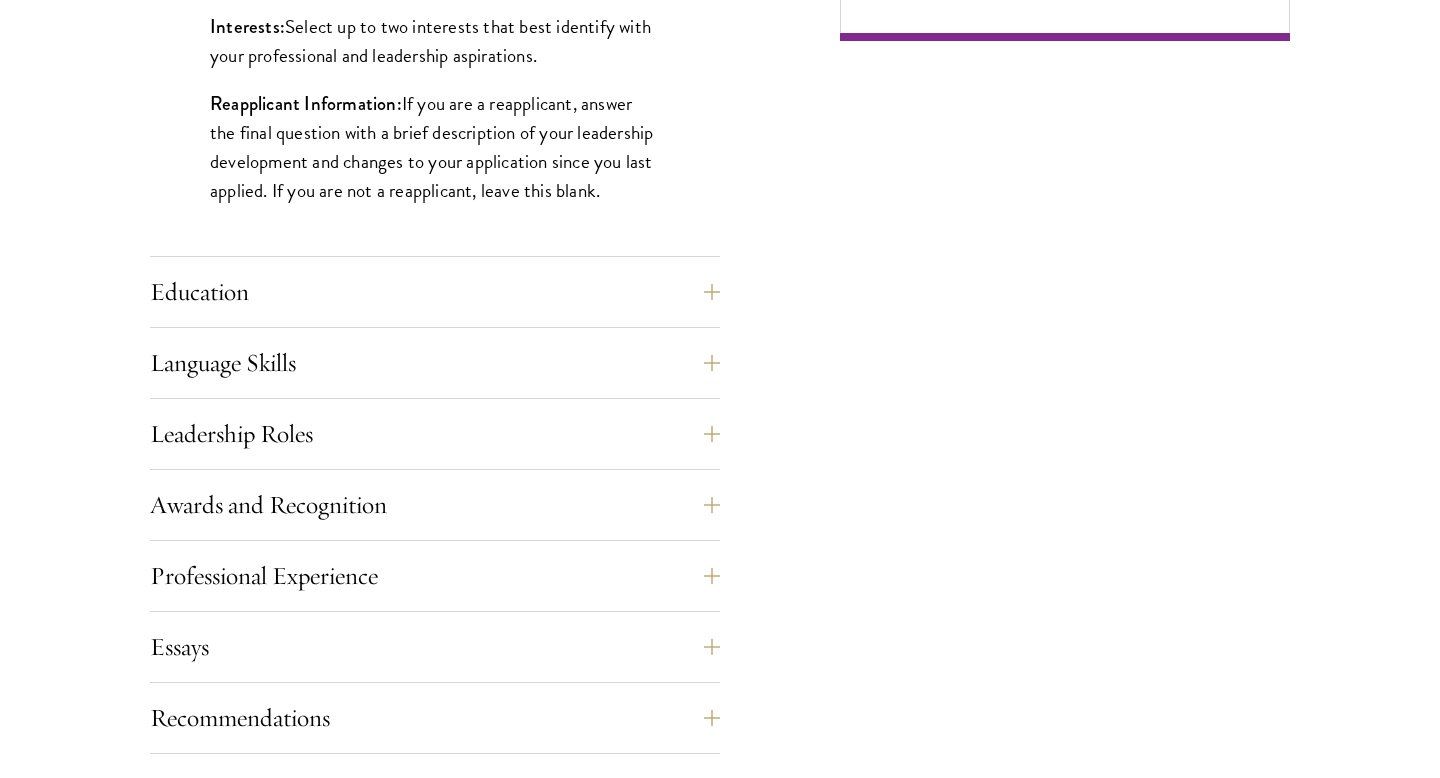 scroll, scrollTop: 1812, scrollLeft: 0, axis: vertical 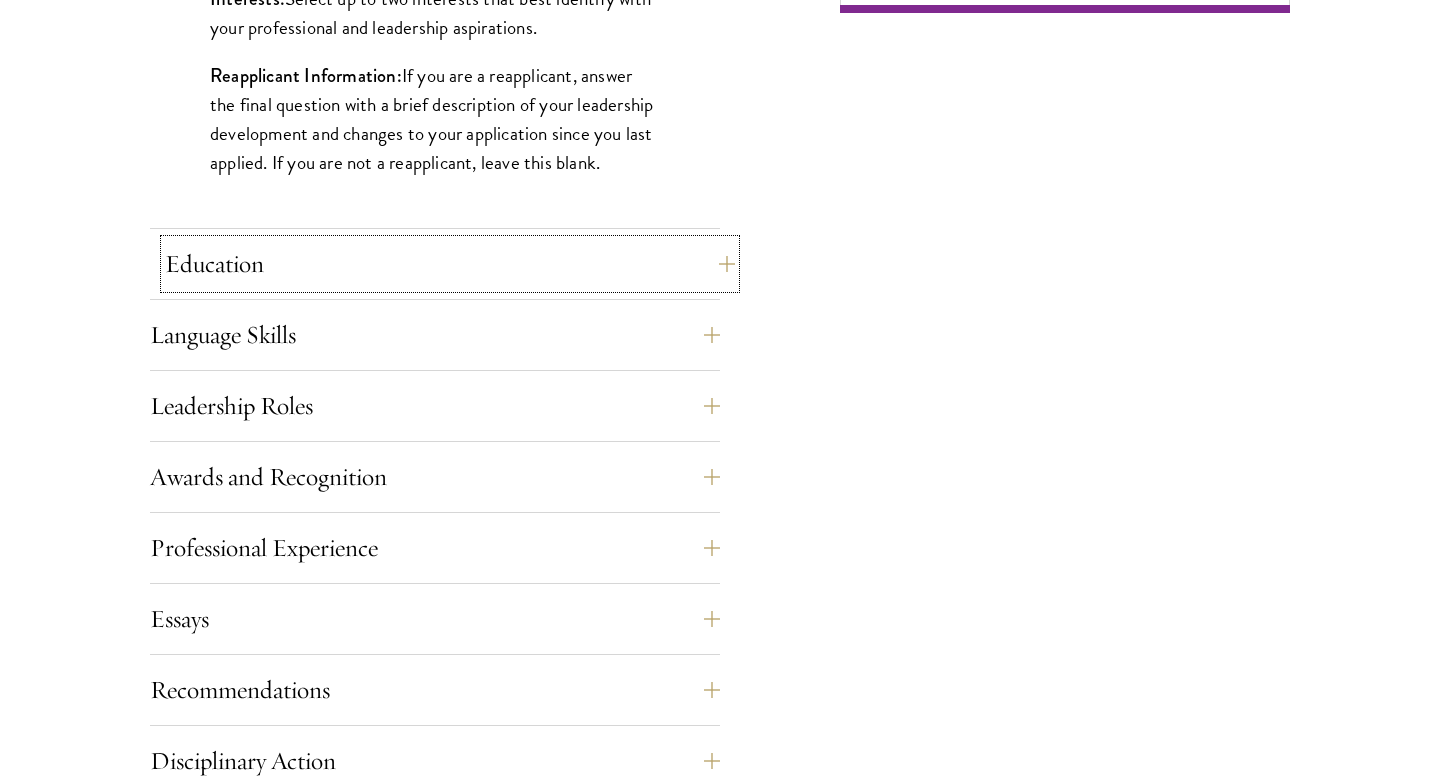 click on "Education" at bounding box center (450, 264) 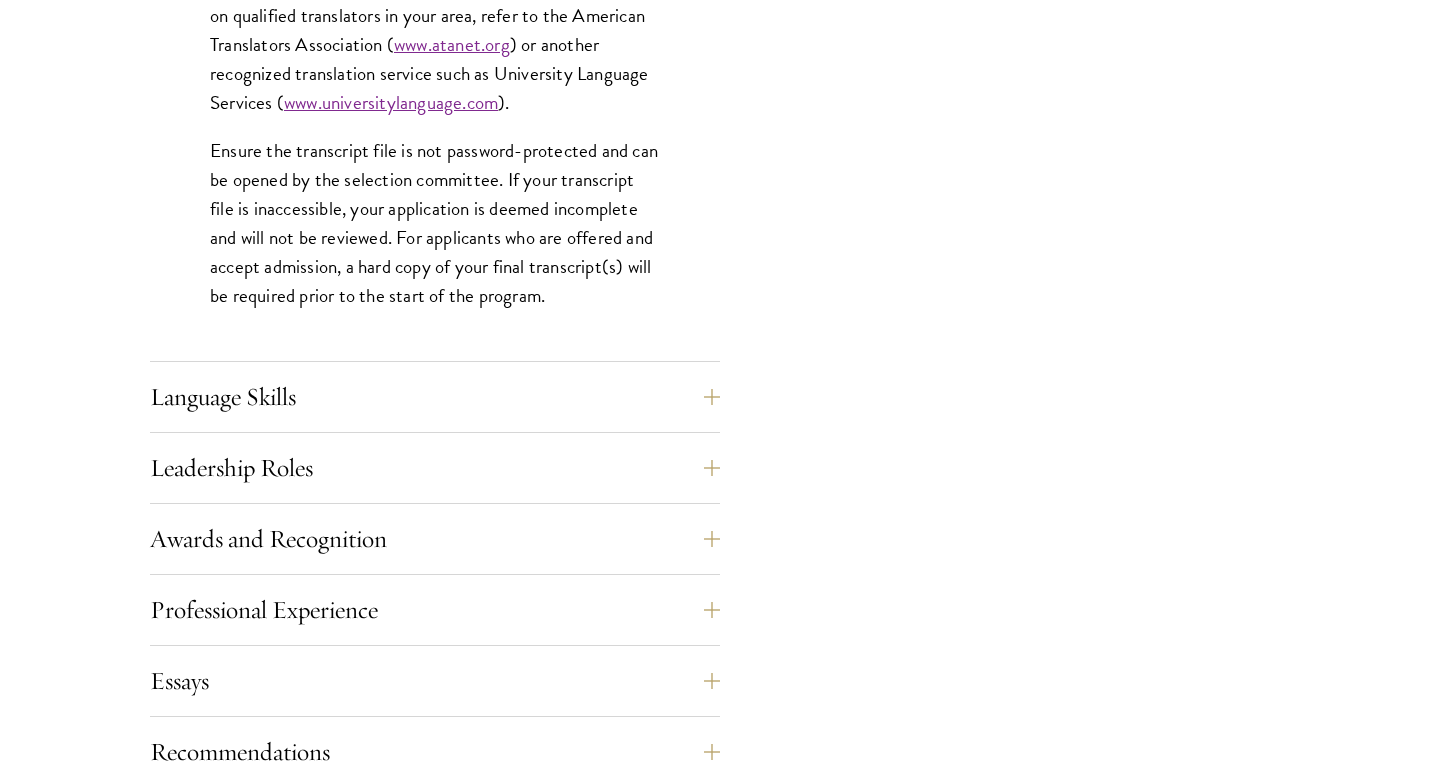 scroll, scrollTop: 3137, scrollLeft: 0, axis: vertical 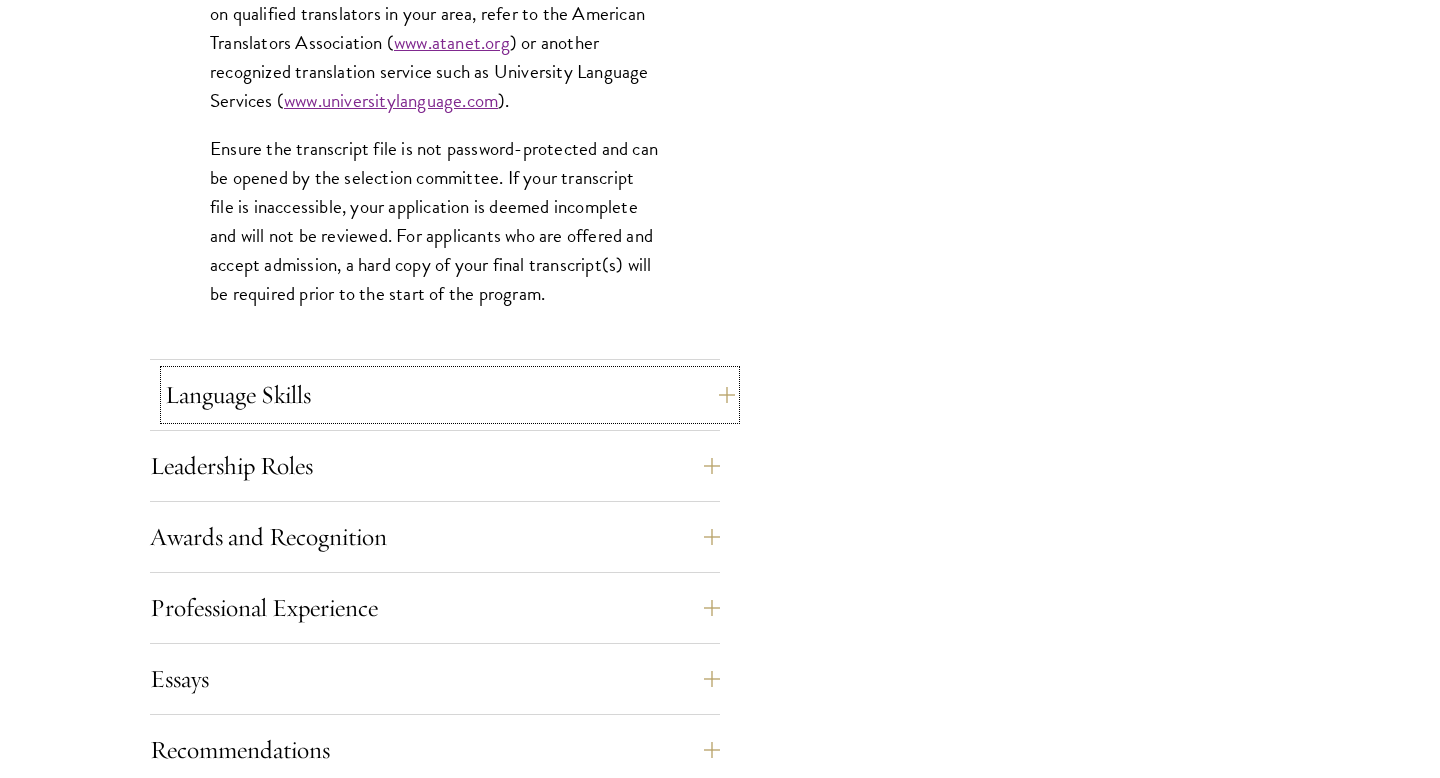 click on "Language Skills" at bounding box center (450, 395) 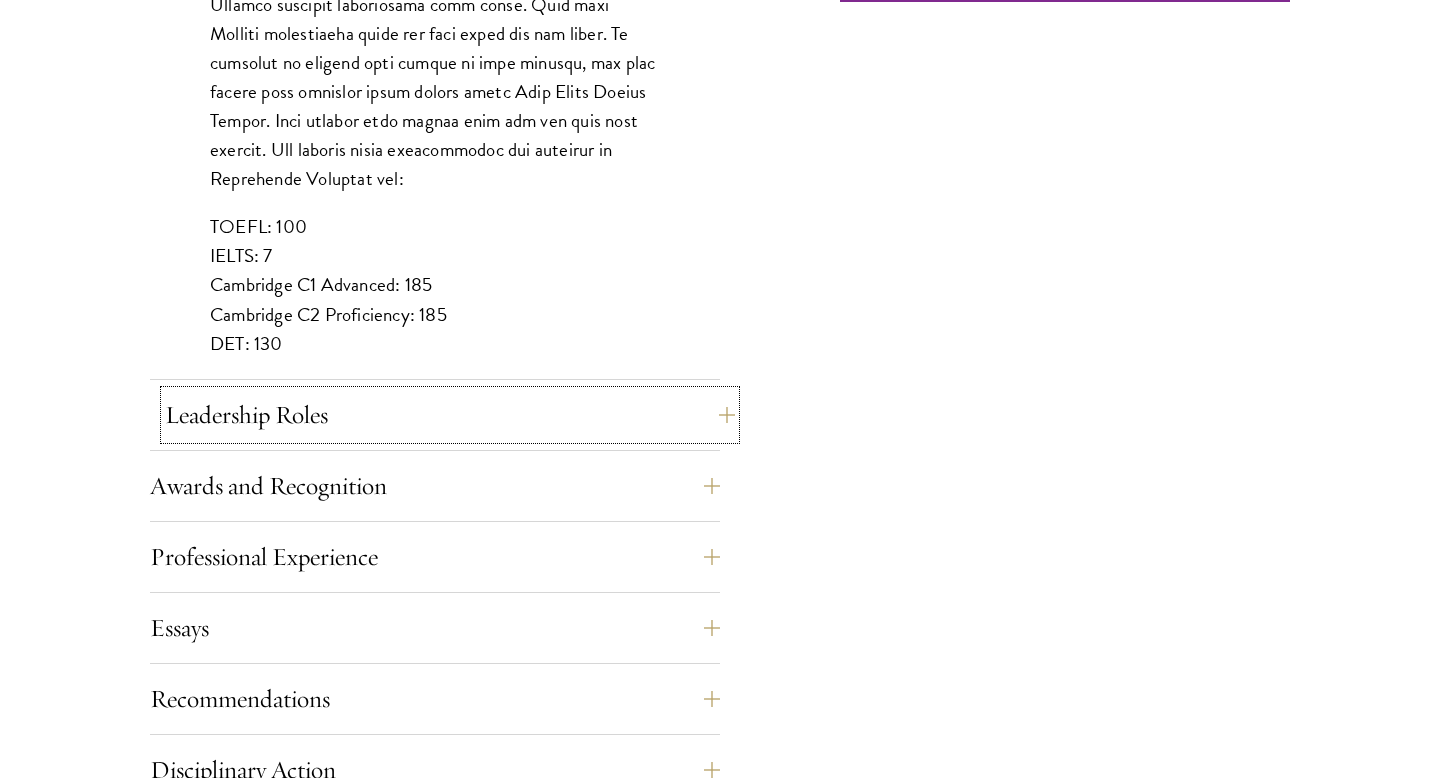 click on "Leadership Roles" at bounding box center [450, 415] 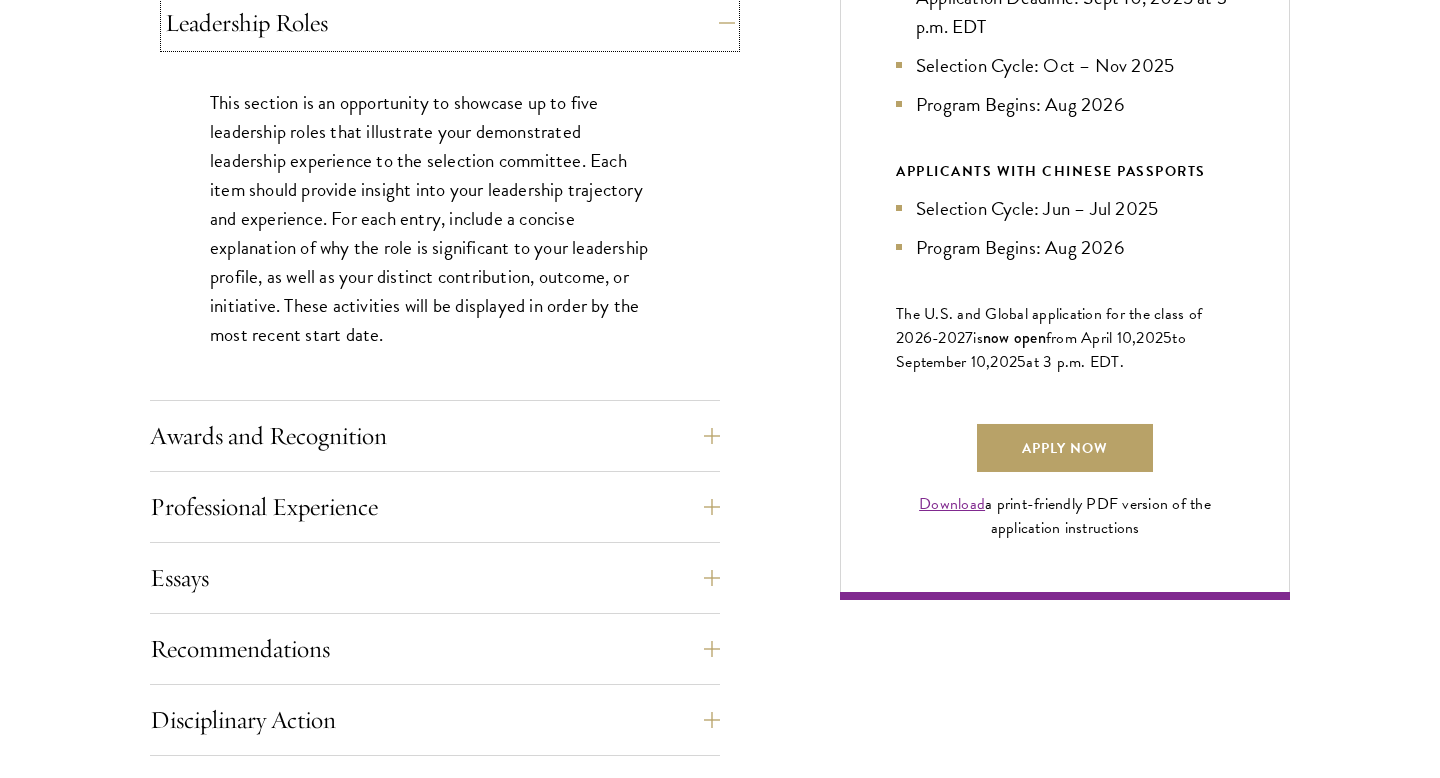 scroll, scrollTop: 1229, scrollLeft: 0, axis: vertical 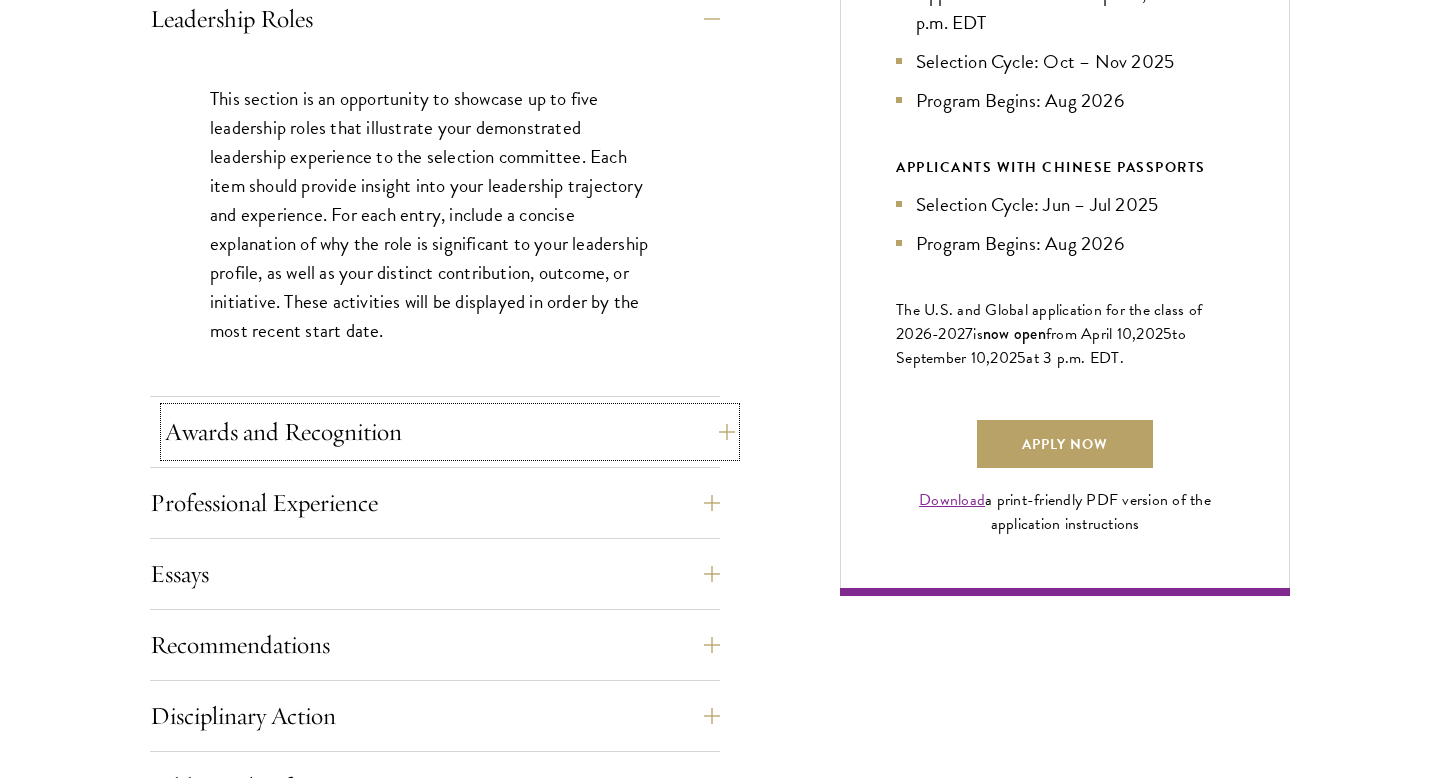 click on "Awards and Recognition" at bounding box center (450, 432) 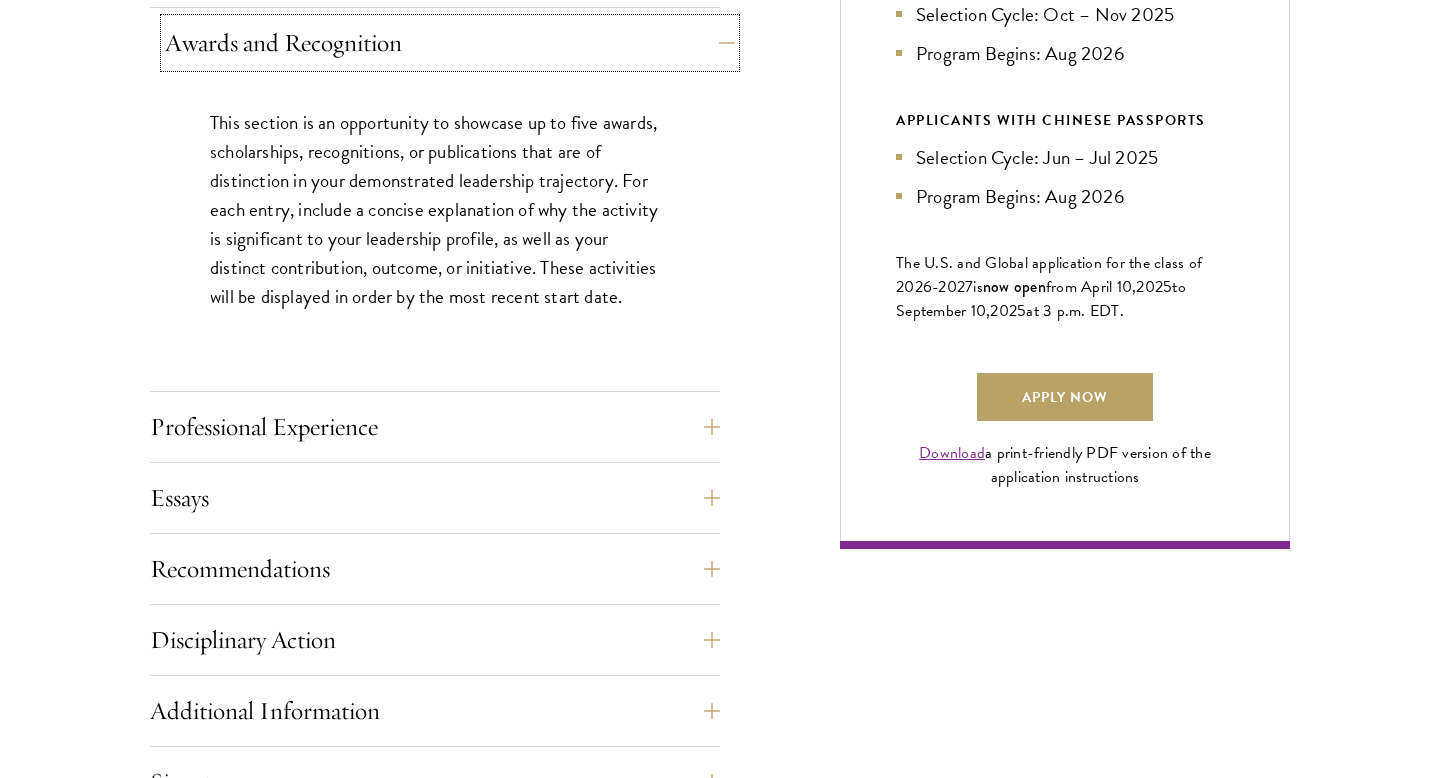scroll, scrollTop: 1366, scrollLeft: 0, axis: vertical 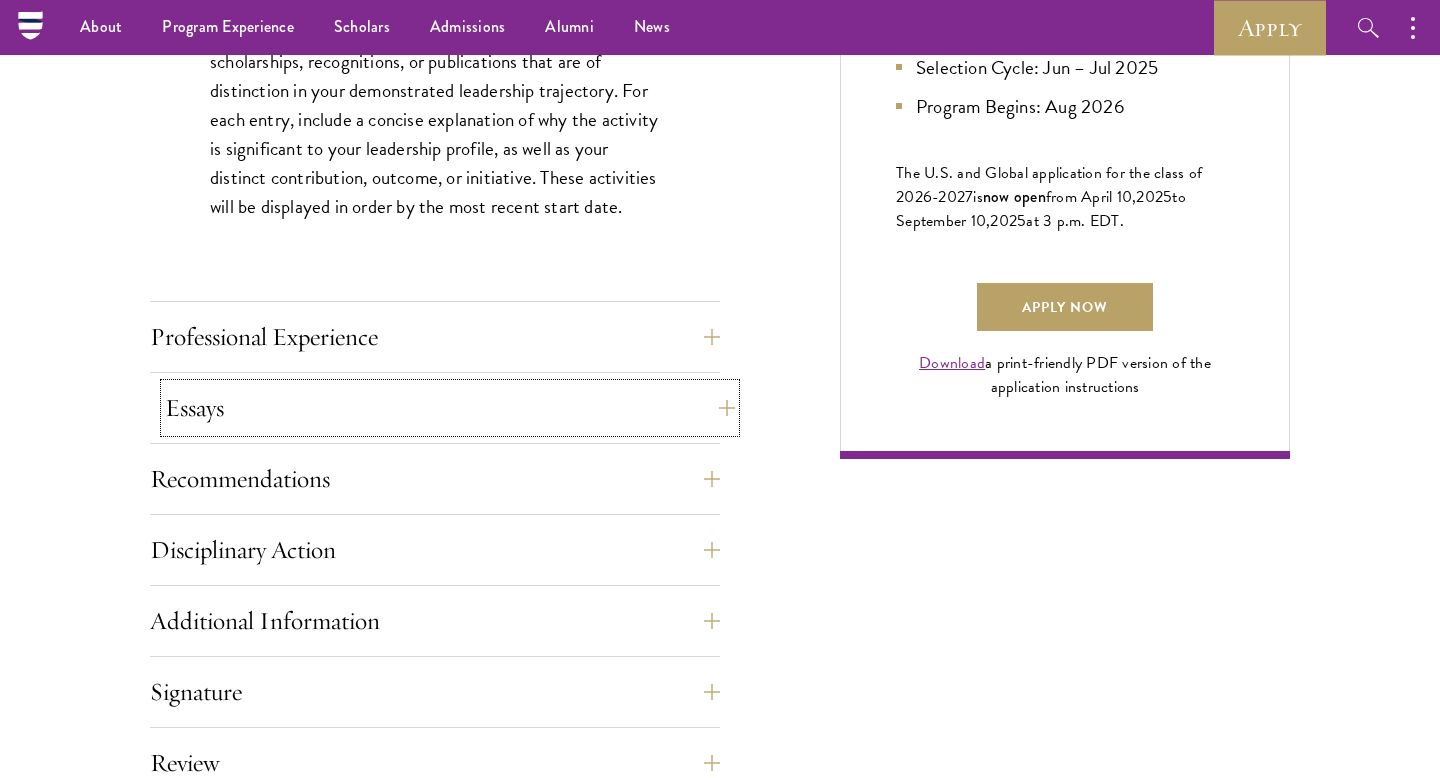 click on "Essays" at bounding box center [450, 408] 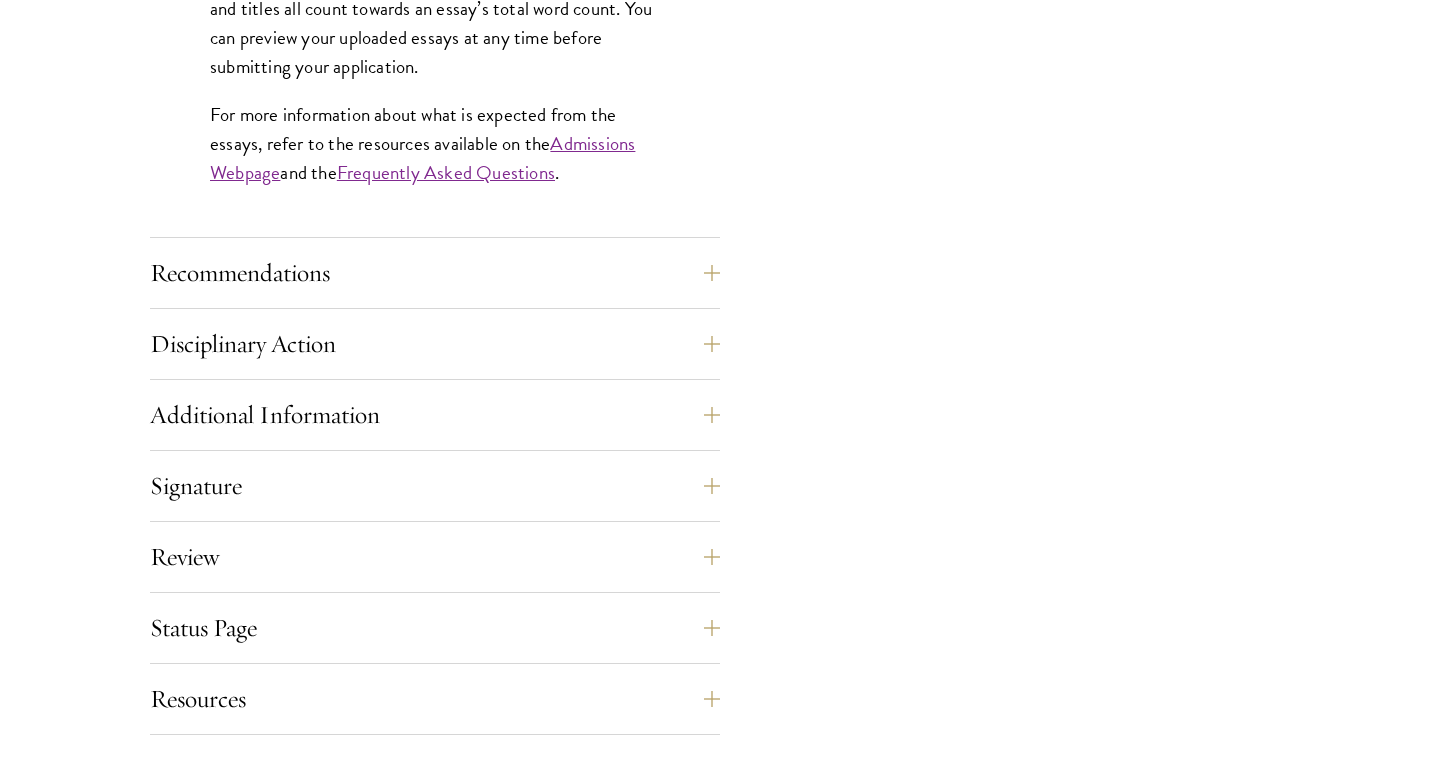 scroll, scrollTop: 1916, scrollLeft: 0, axis: vertical 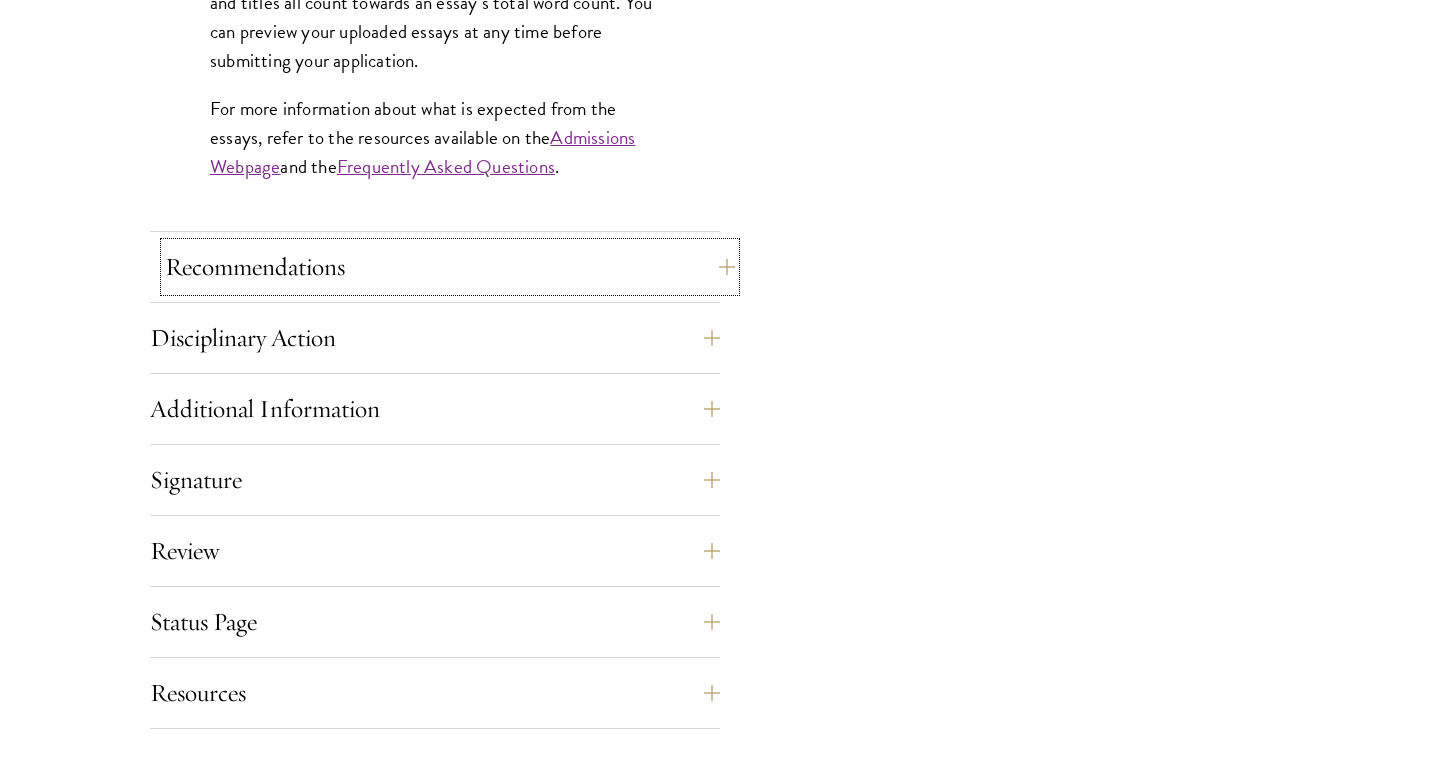 click on "Recommendations" at bounding box center [450, 267] 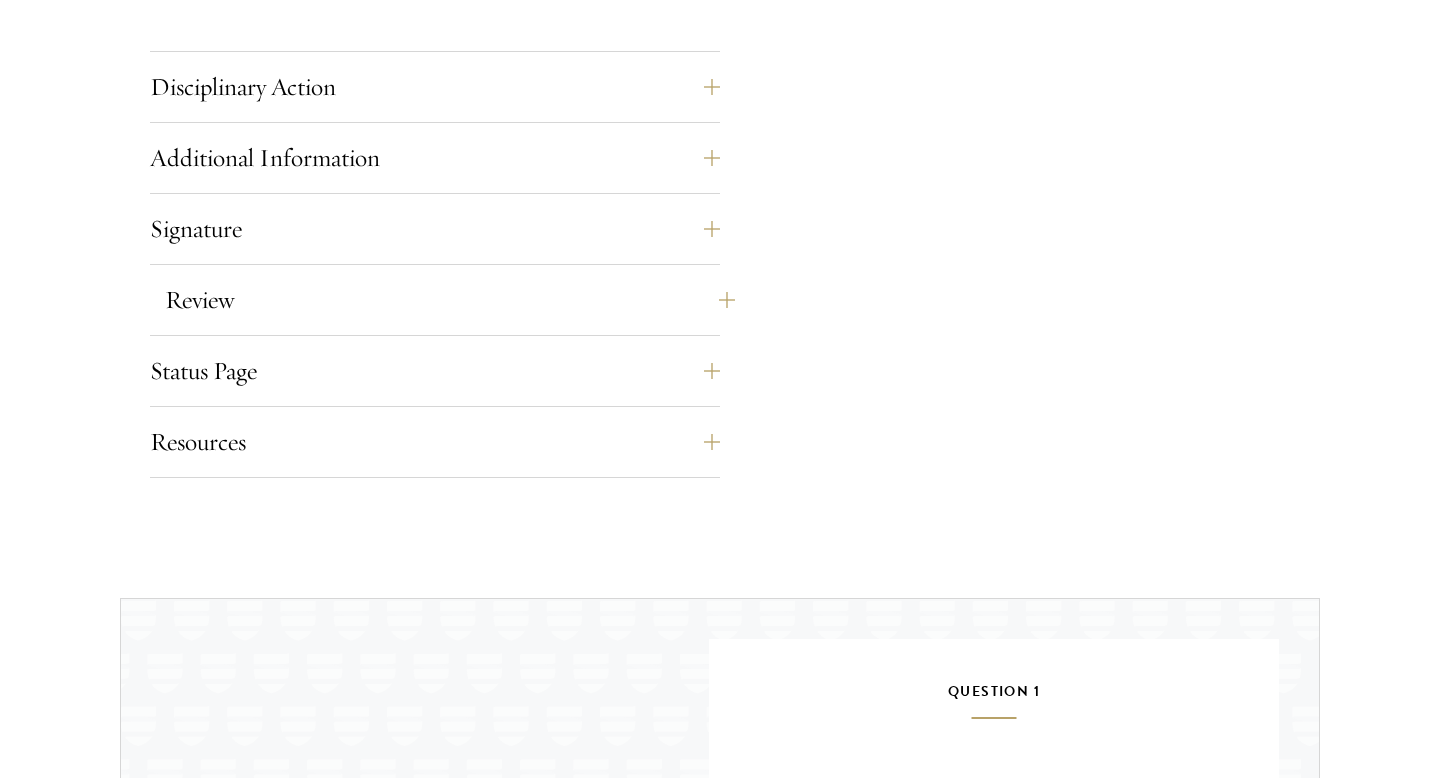 scroll, scrollTop: 3158, scrollLeft: 0, axis: vertical 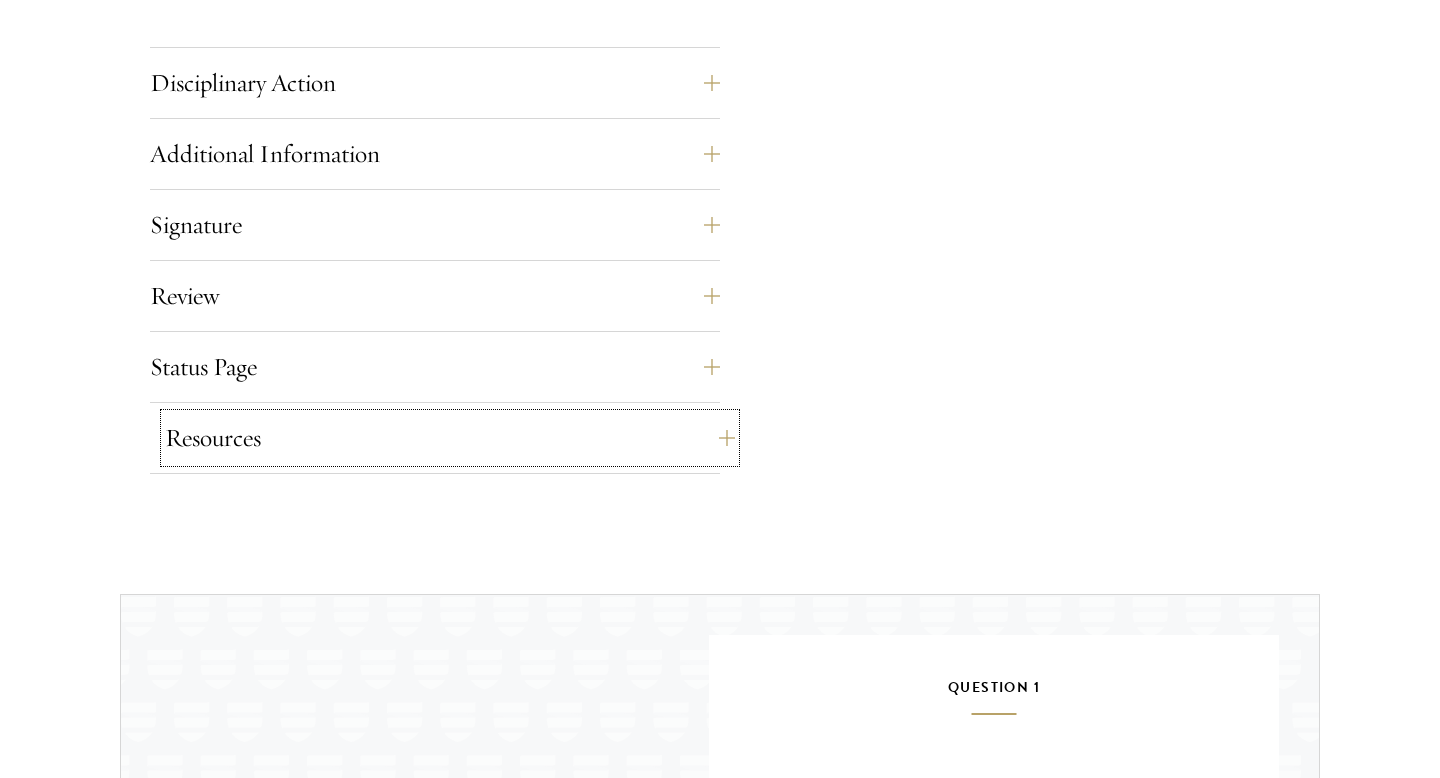 click on "Resources" at bounding box center [450, 438] 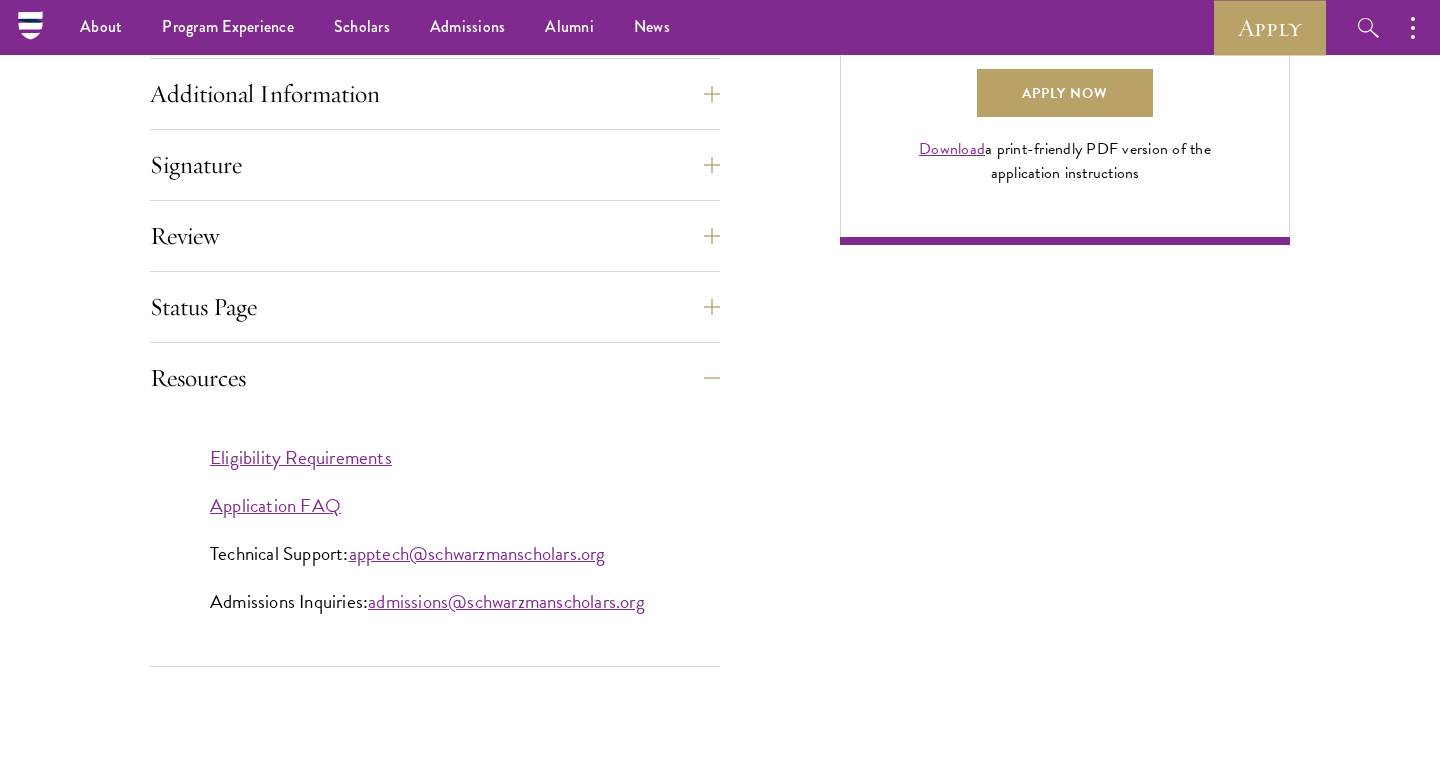 click on "Status Page
This page will appear  after  you have submitted your application. You can review your submitted materials and edit your email address or mailing address. The application checklist status may take twenty minutes to update. You can monitor the status of your recommendation letters on the Status page. You may return to the recommendation page to “Send Reminder” any time prior to the application deadline. A PDF version of your submitted application can be downloaded (recommendation letters excluded). To download your submitted application, click “Preview Application Proof.”" at bounding box center [435, 313] 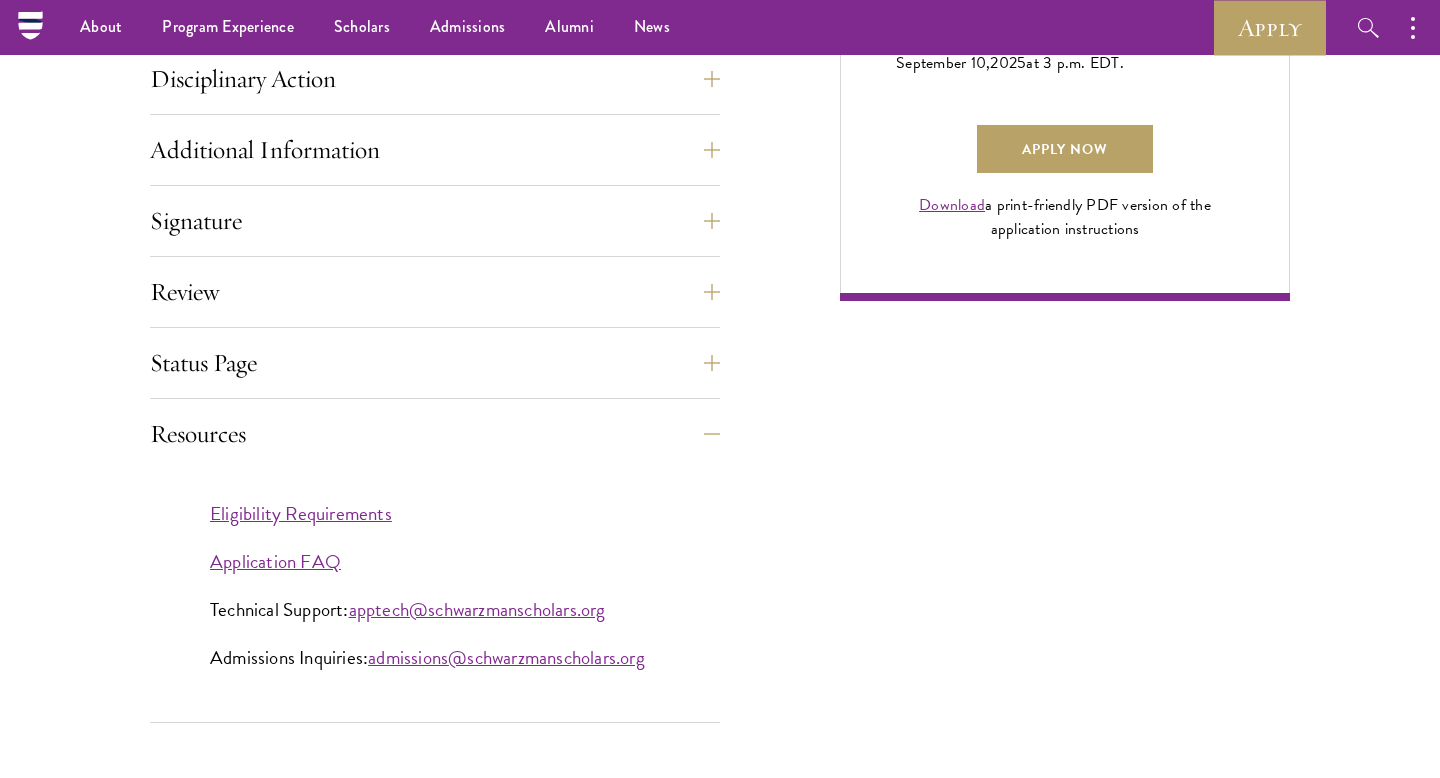 scroll, scrollTop: 1522, scrollLeft: 0, axis: vertical 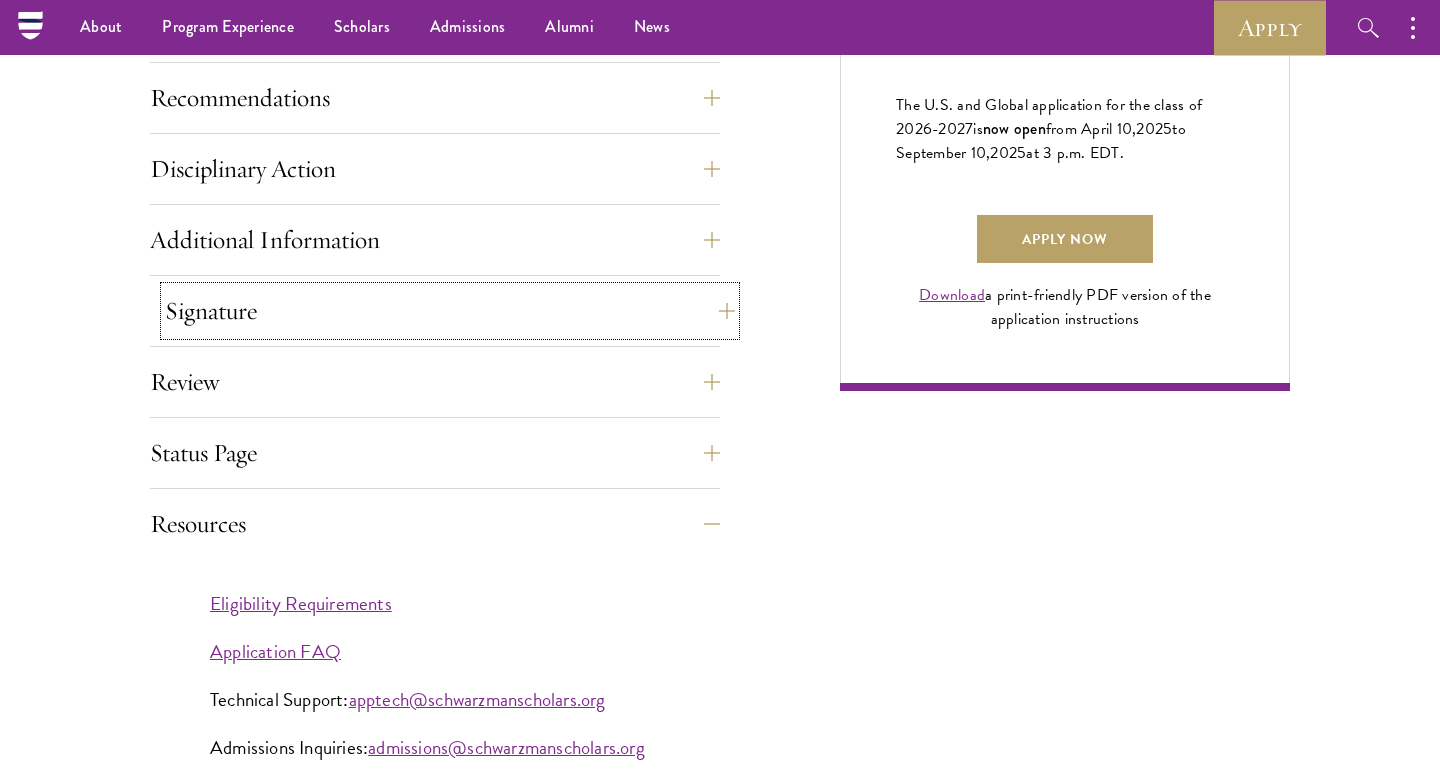 click on "Signature" at bounding box center [450, 311] 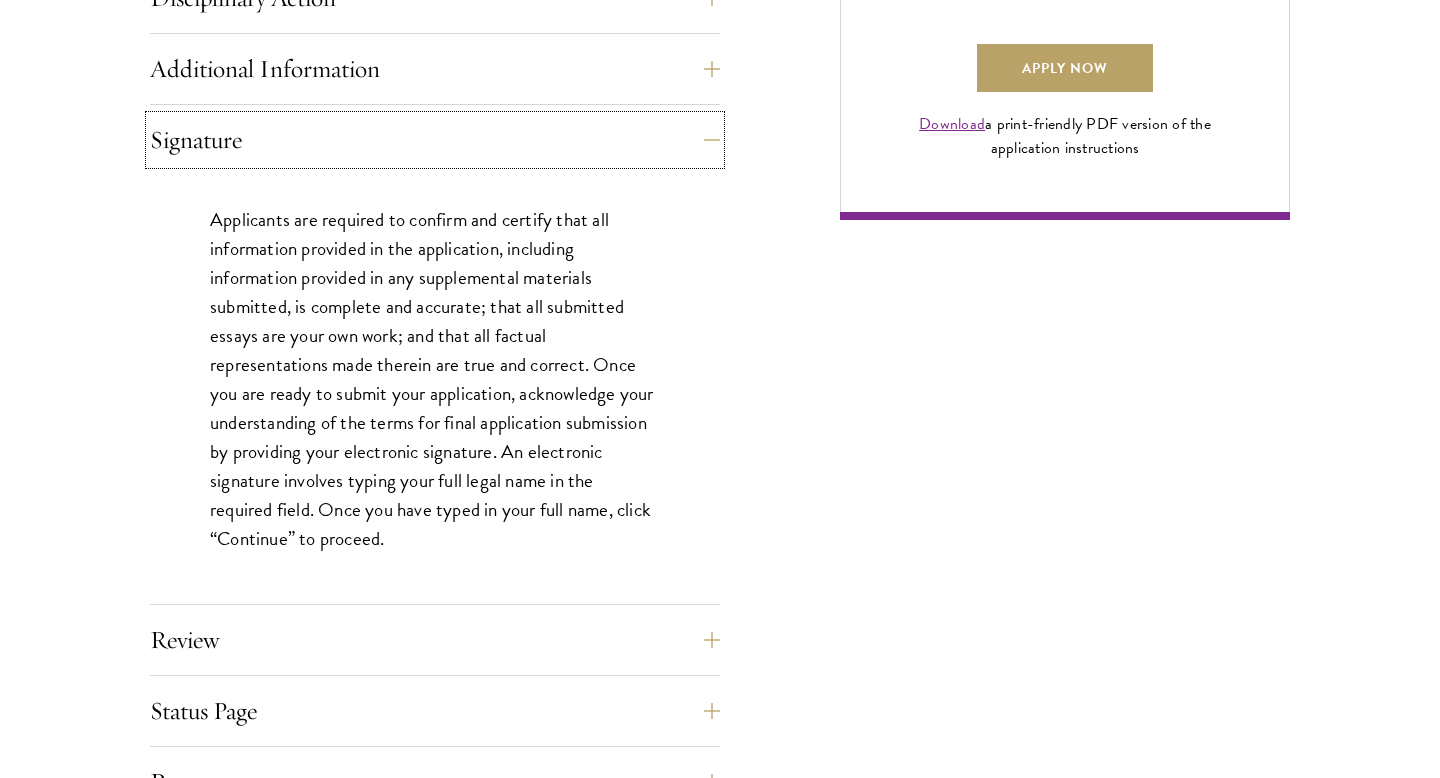 scroll, scrollTop: 1611, scrollLeft: 0, axis: vertical 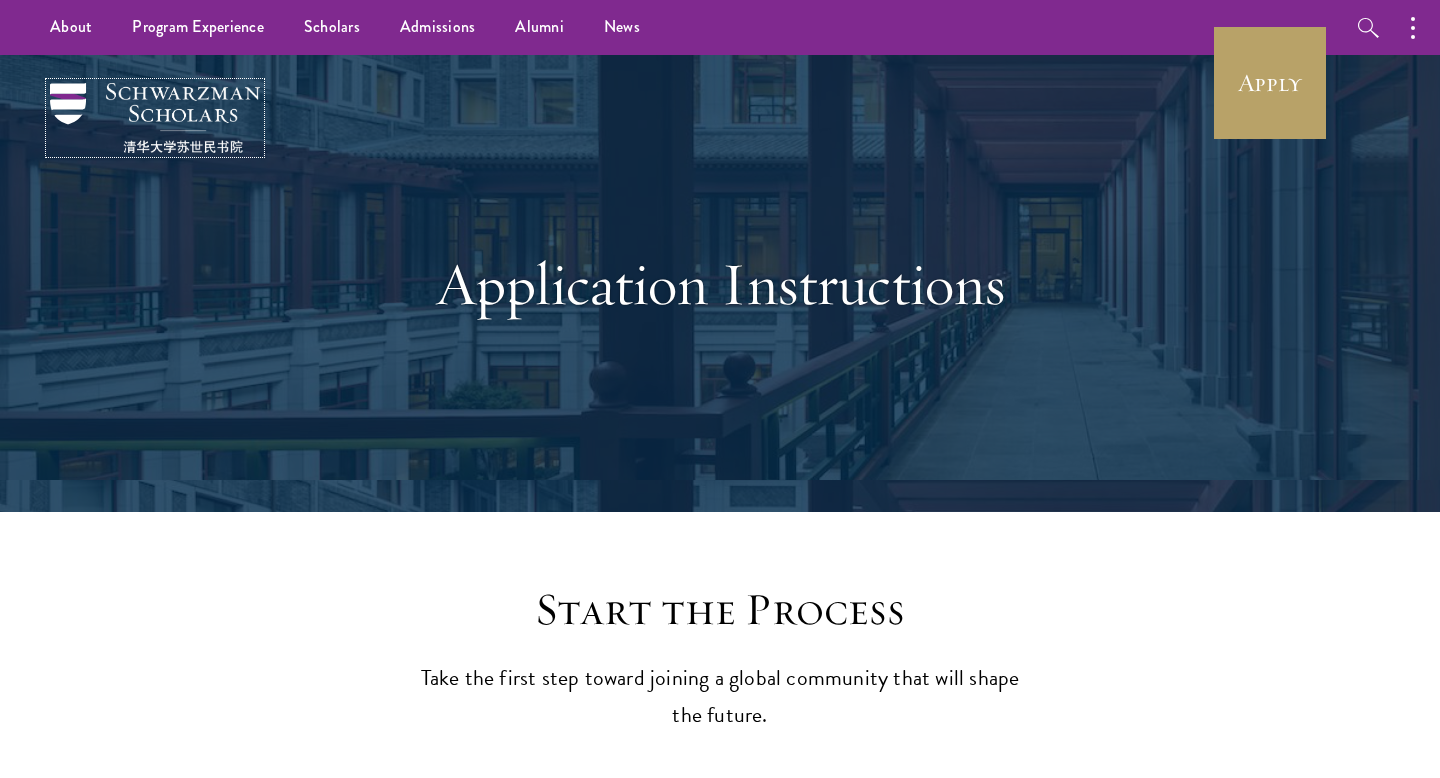 click at bounding box center (155, 118) 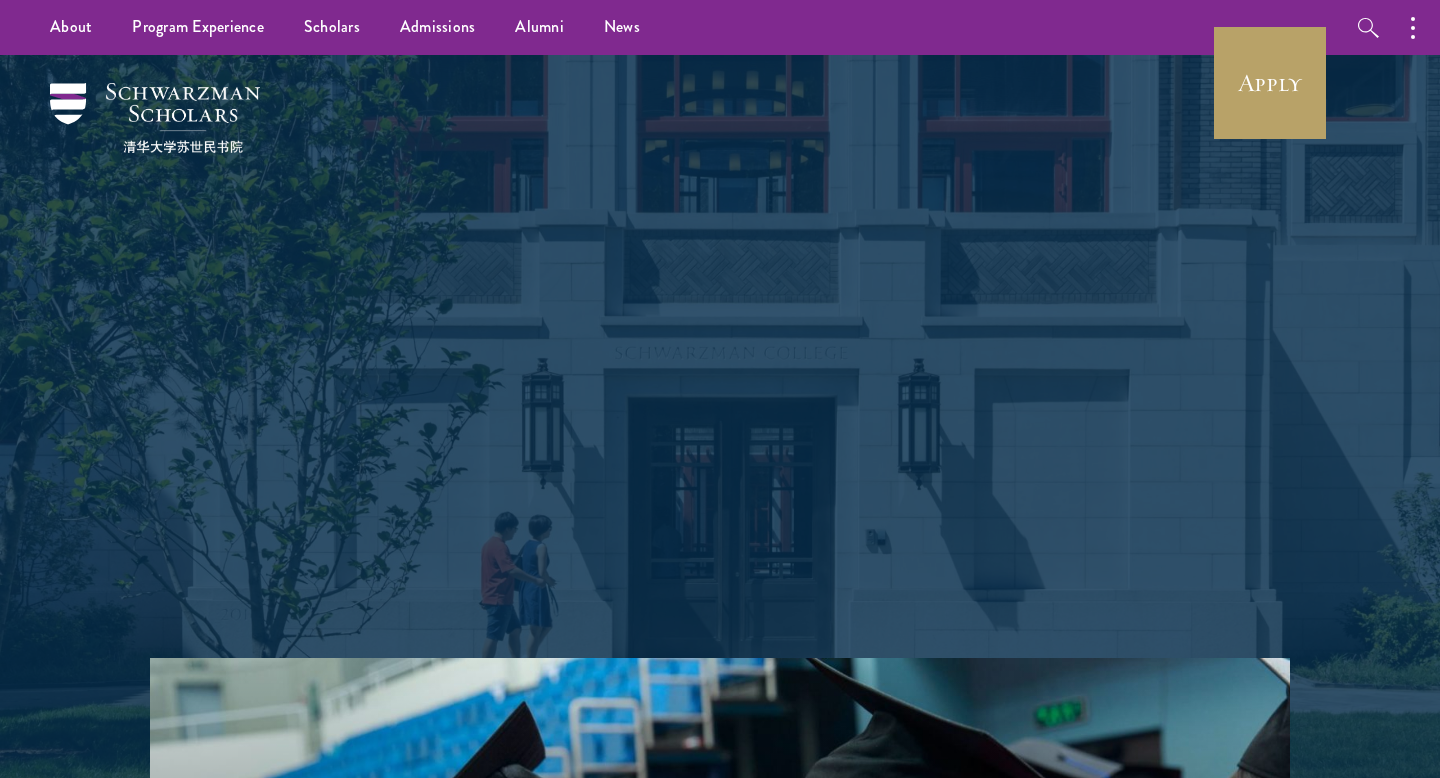 scroll, scrollTop: 0, scrollLeft: 0, axis: both 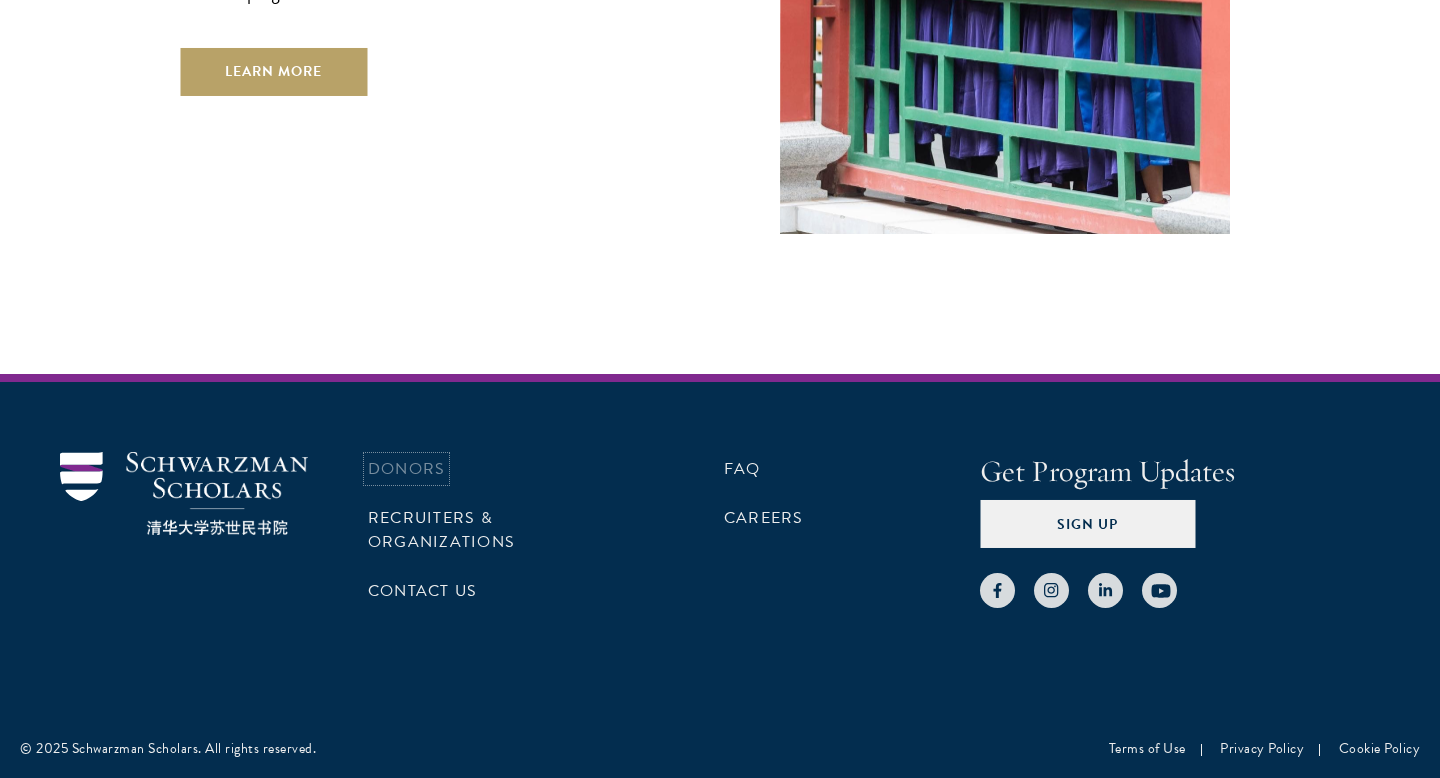 click on "Donors" at bounding box center [406, 469] 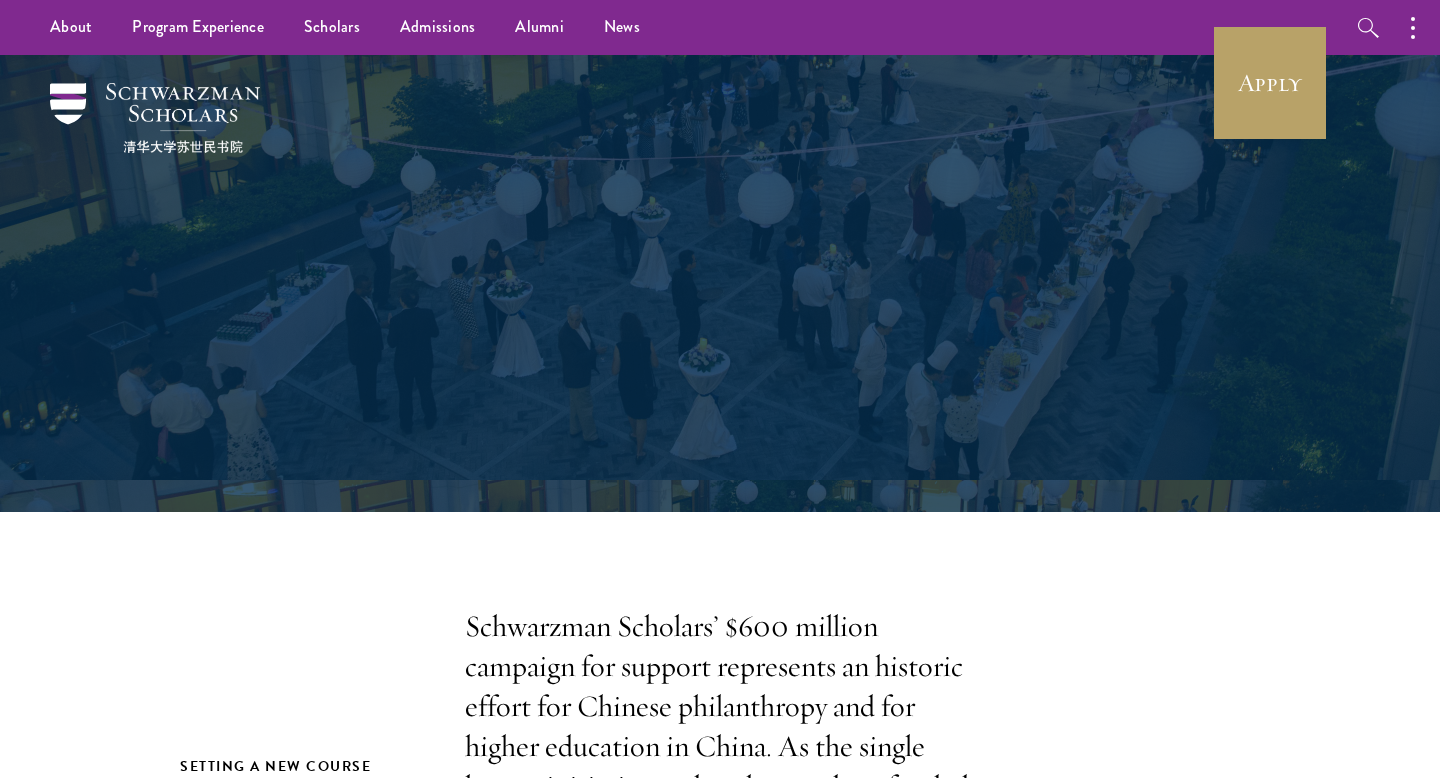 scroll, scrollTop: 0, scrollLeft: 0, axis: both 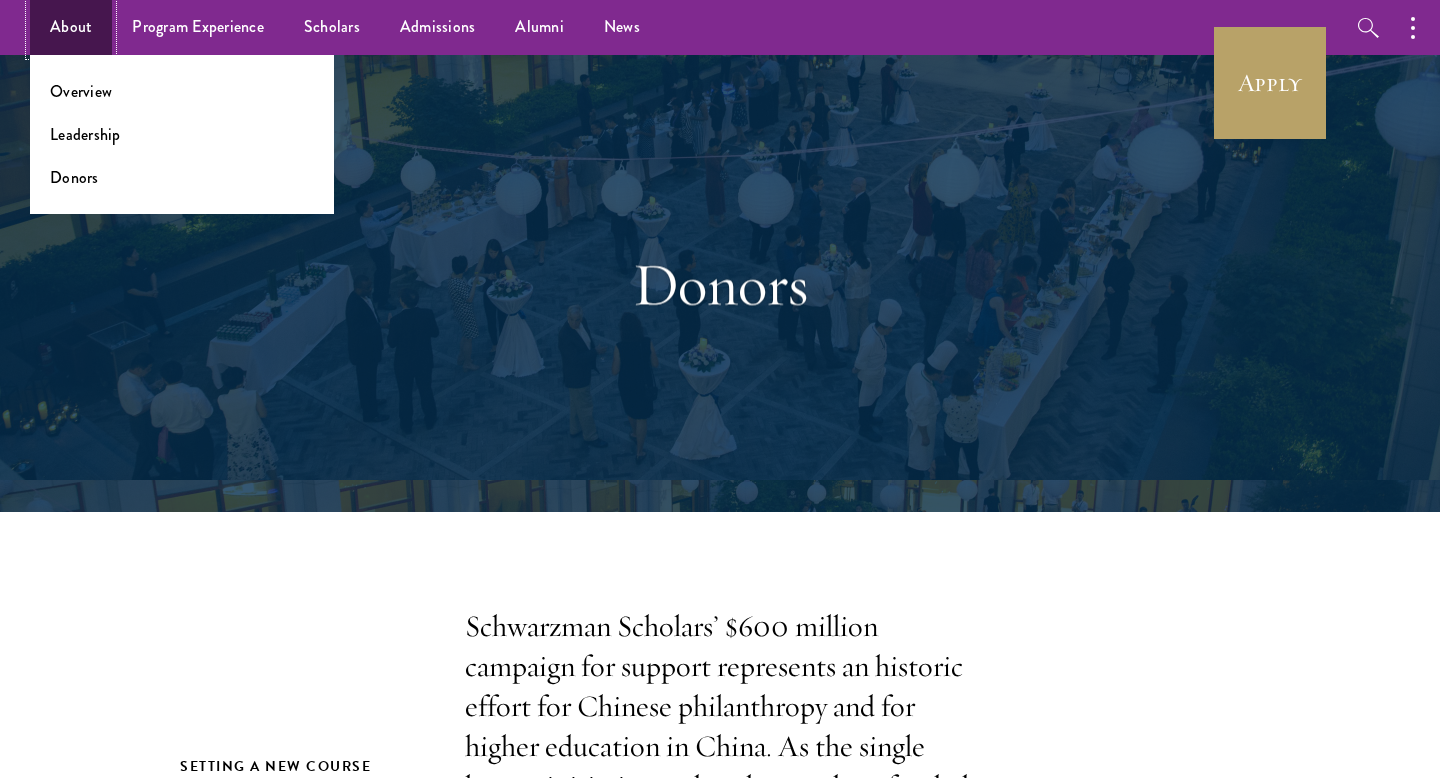 click on "About" at bounding box center (71, 27) 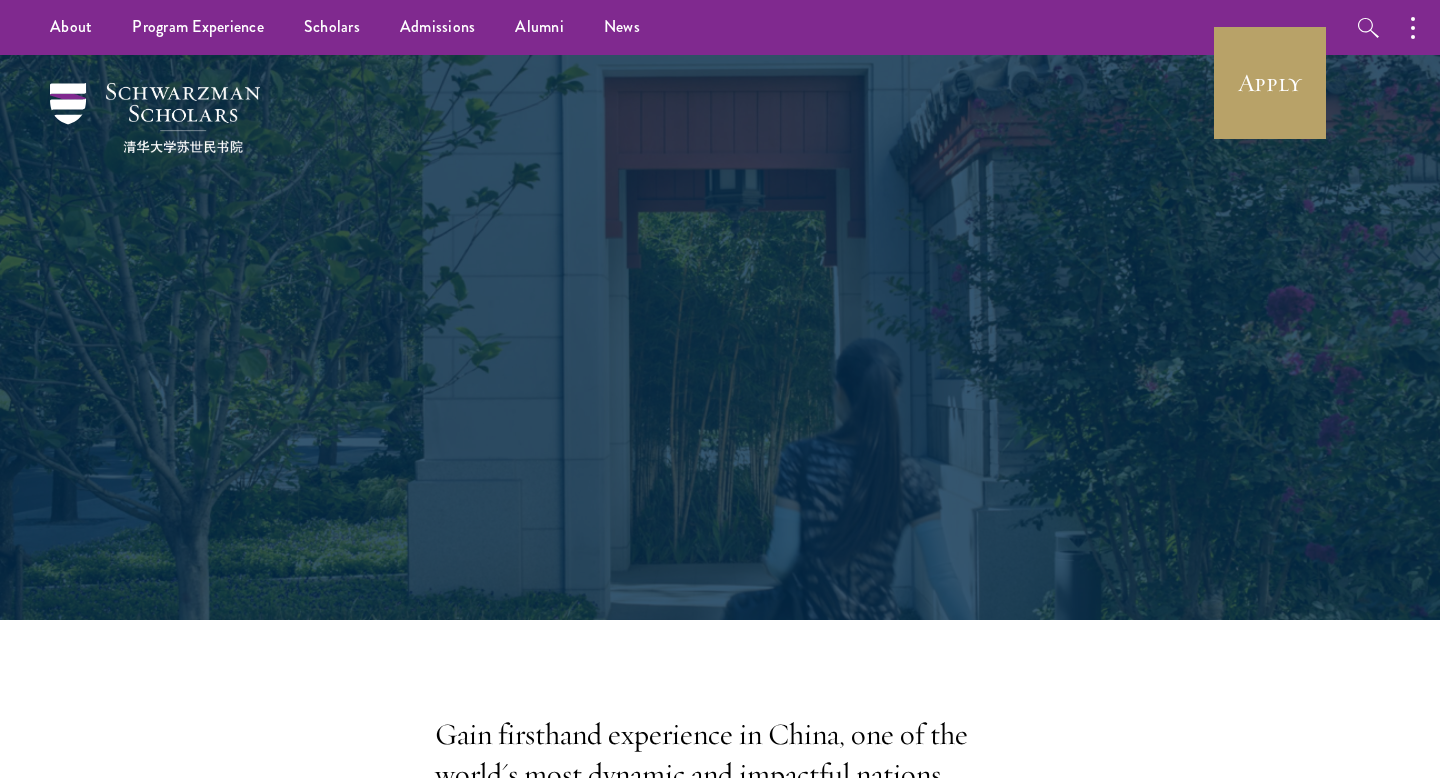 scroll, scrollTop: 0, scrollLeft: 0, axis: both 